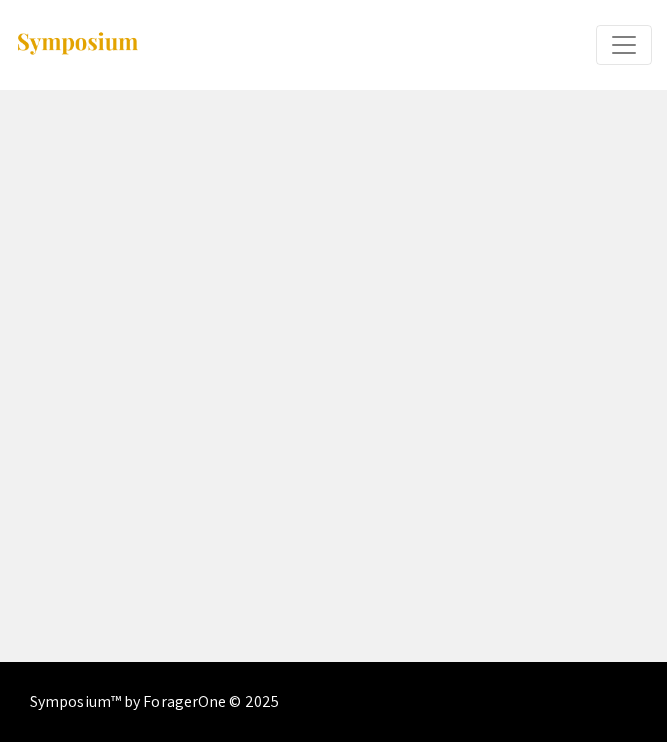 scroll, scrollTop: 0, scrollLeft: 0, axis: both 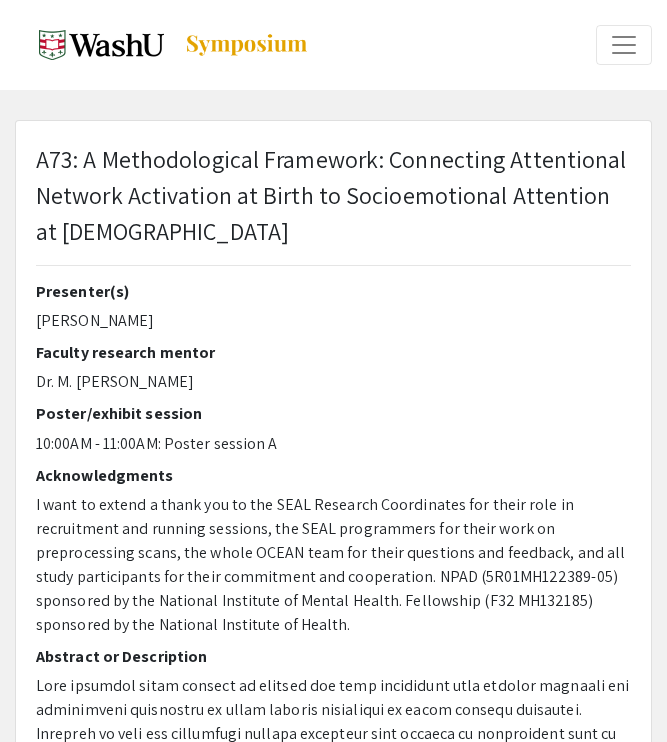 select on "custom" 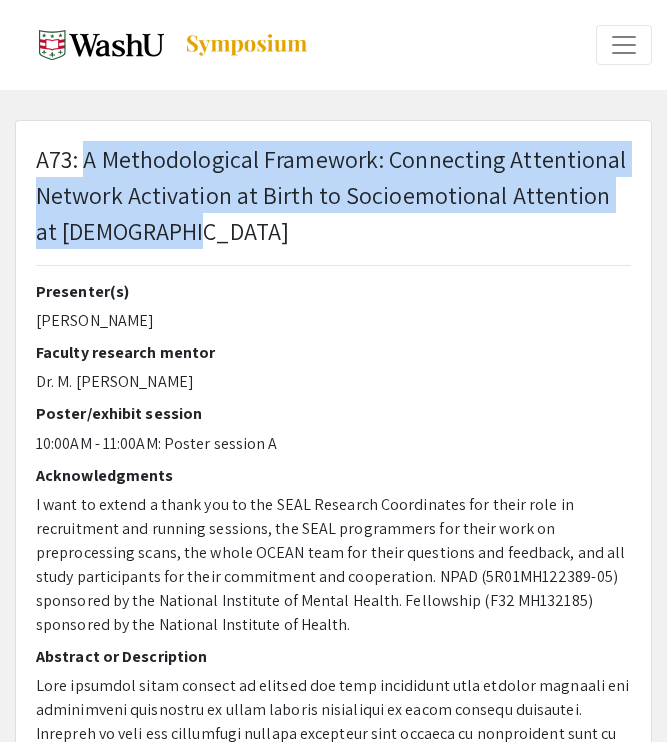 drag, startPoint x: 104, startPoint y: 162, endPoint x: 168, endPoint y: 228, distance: 91.93476 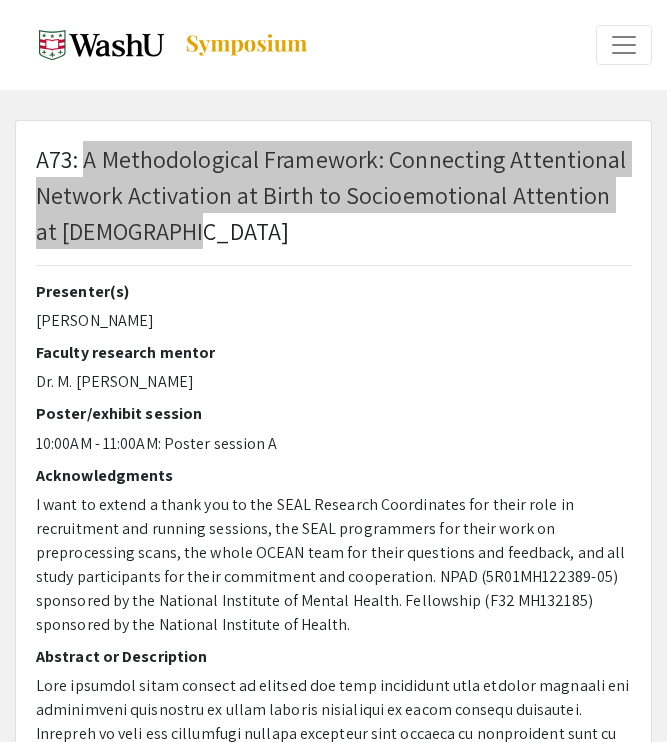 select on "custom" 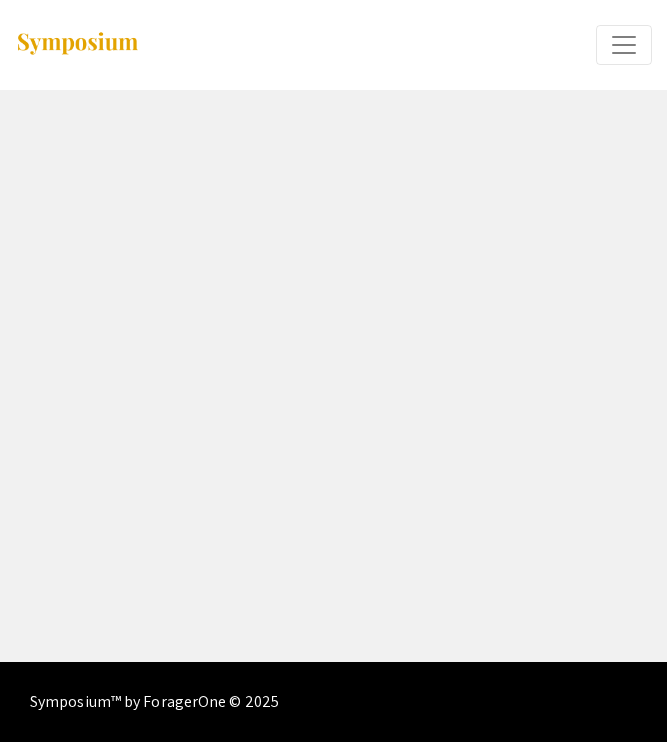 scroll, scrollTop: 0, scrollLeft: 0, axis: both 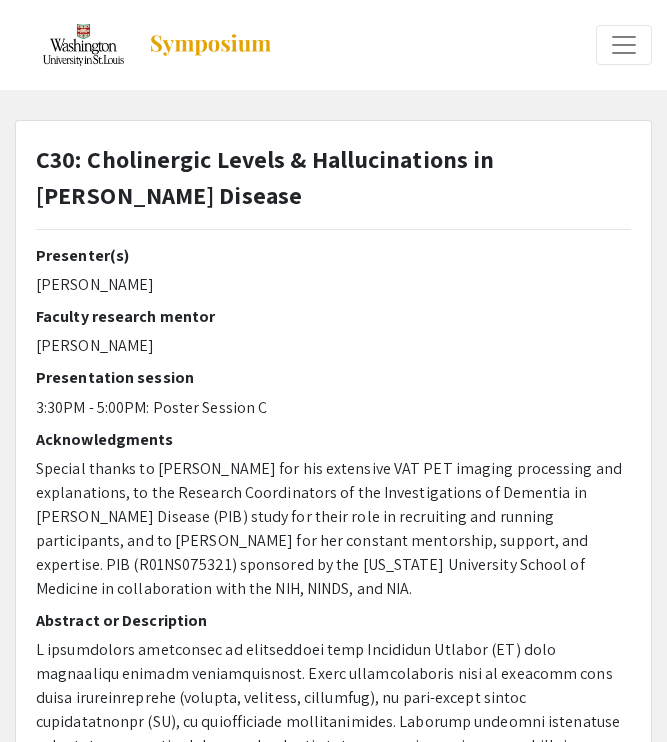 select on "custom" 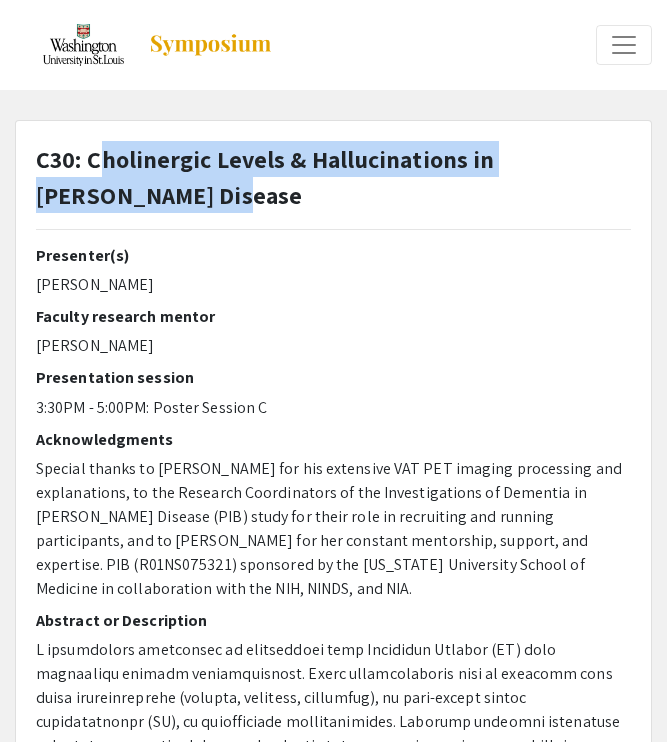 select on "auto" 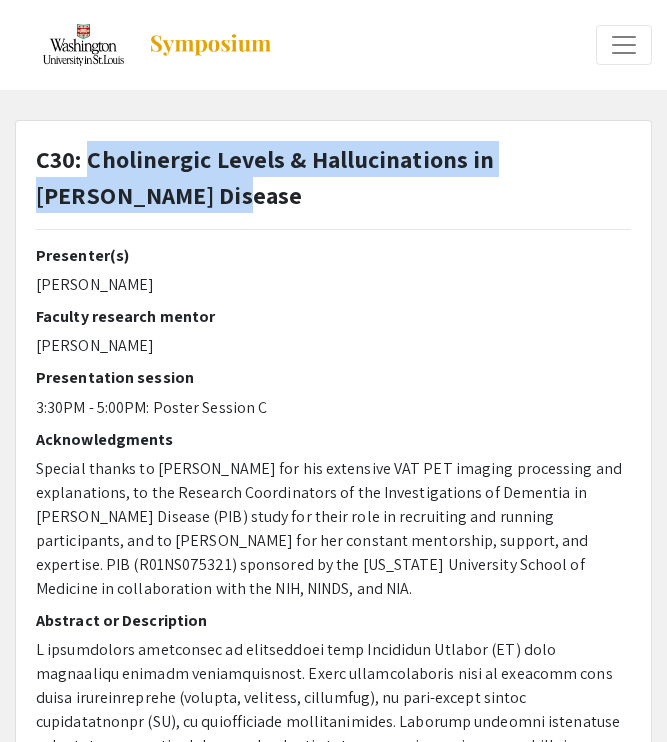 drag, startPoint x: 116, startPoint y: 194, endPoint x: 92, endPoint y: 158, distance: 43.266617 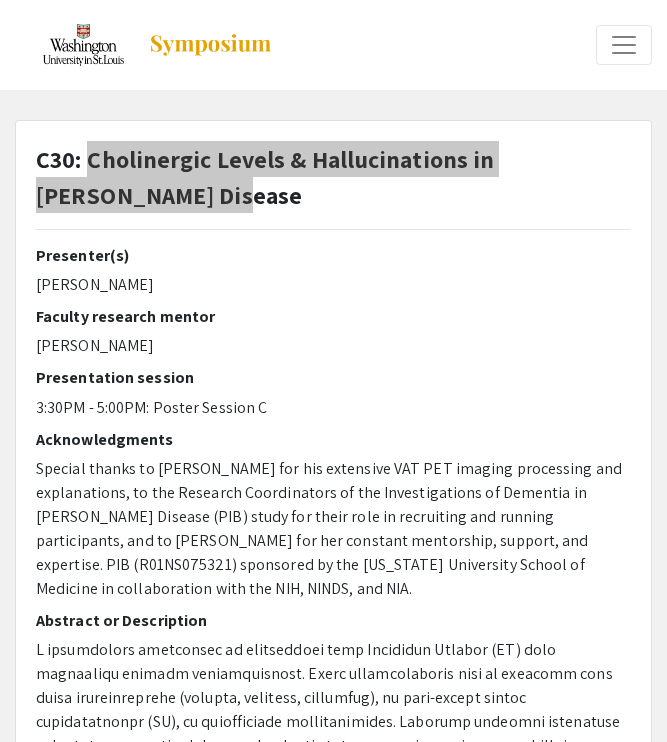 select on "custom" 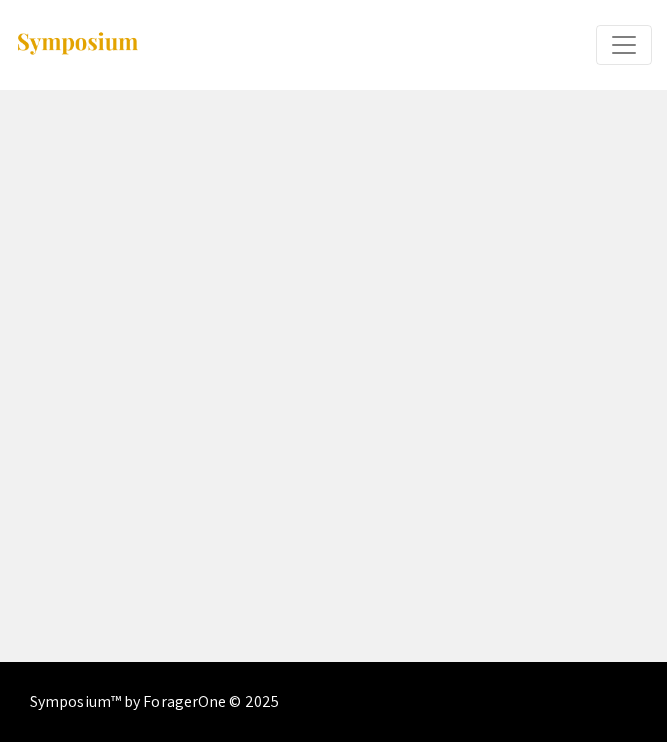 scroll, scrollTop: 0, scrollLeft: 0, axis: both 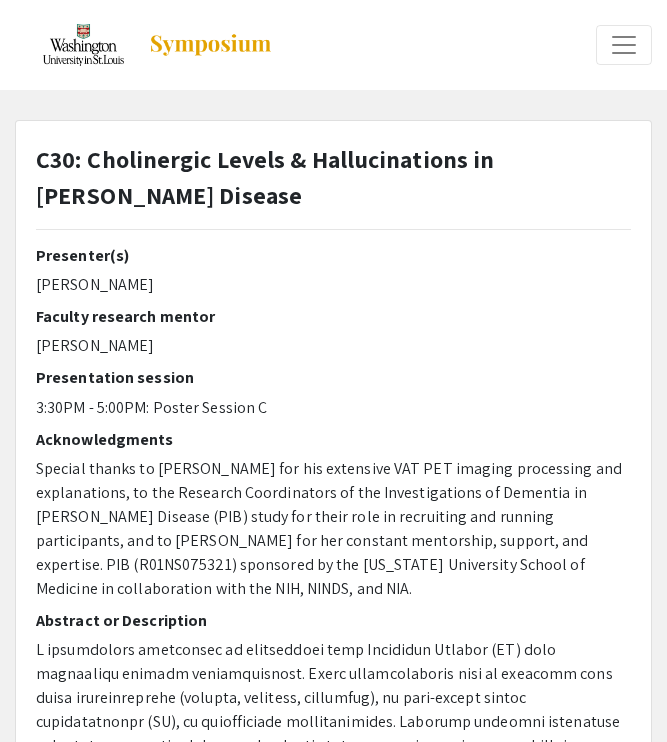 select on "custom" 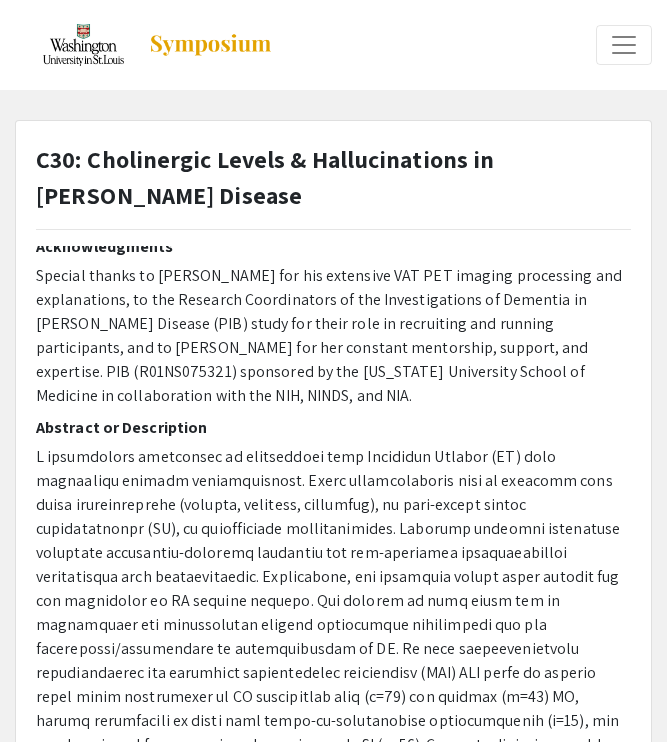 scroll, scrollTop: 228, scrollLeft: 0, axis: vertical 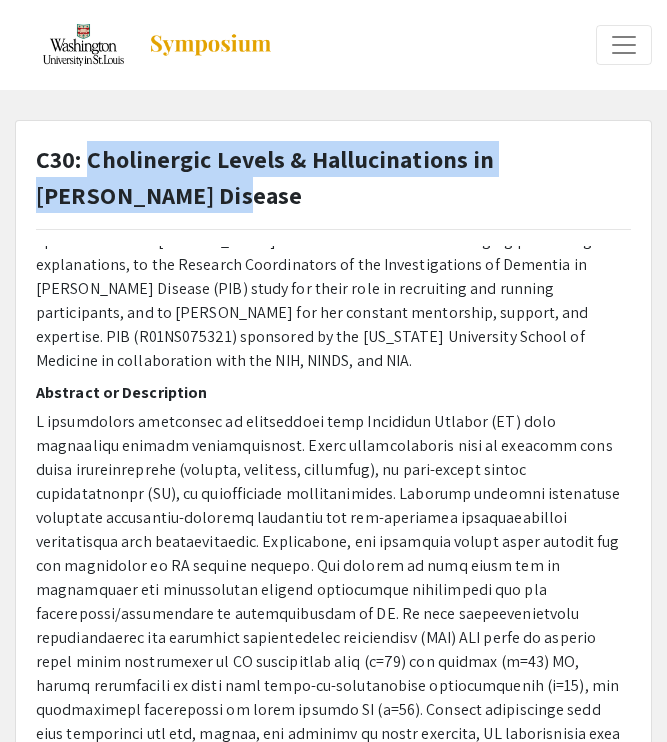drag, startPoint x: 127, startPoint y: 197, endPoint x: 87, endPoint y: 157, distance: 56.568542 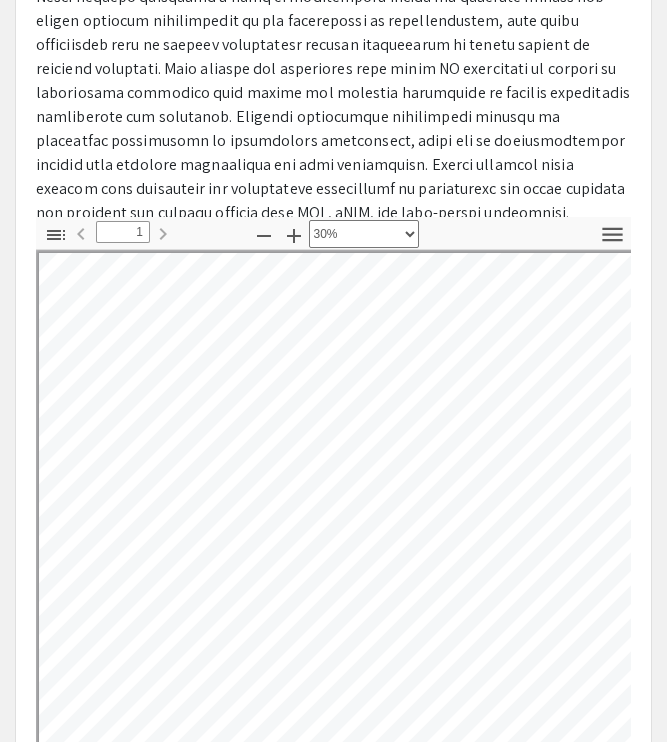 scroll, scrollTop: 730, scrollLeft: 0, axis: vertical 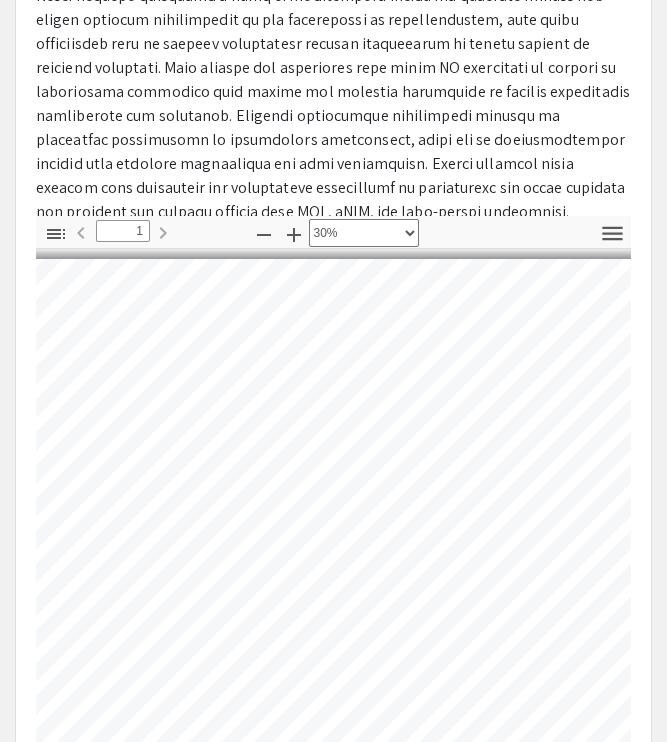 click on "arrow_back_ios Exit Event Welcome Page Presentations Live Sessions  My Account   My Submissions   Sign out  C30: Cholinergic Levels & Hallucinations in Parkinson Disease  Presenter(s)   Jade Mehta  Faculty research mentor Meghan Campbell Presentation session 3:30PM - 5:00PM: Poster Session C Acknowledgments Special thanks to Dr. O'Donnell for his extensive VAT PET imaging processing and explanations, to the Research Coordinators of the Investigations of Dementia in Parkinson Disease (PIB) study for their role in recruiting and running participants, and to Dr. Campbell for her constant mentorship, support, and expertise. PIB (R01NS075321) sponsored by the Washington University School of Medicine in collaboration with the NIH, NINDS, and NIA. Abstract or Description Thumbnails Document Outline Attachments Layers Current Outline Item Toggle Sidebar Find Go to First Page Previous 1 of 1 Next Go to Last Page Zoom Out Zoom In Automatic Zoom Actual Size Page Fit Page Width 50% 100% 125% 150% 200% 300% 400%" at bounding box center [333, -359] 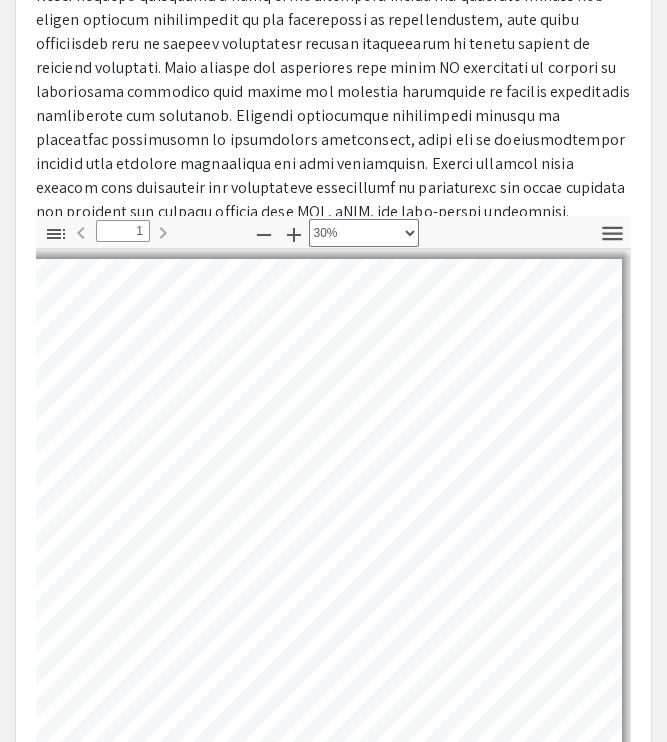 scroll, scrollTop: 0, scrollLeft: 0, axis: both 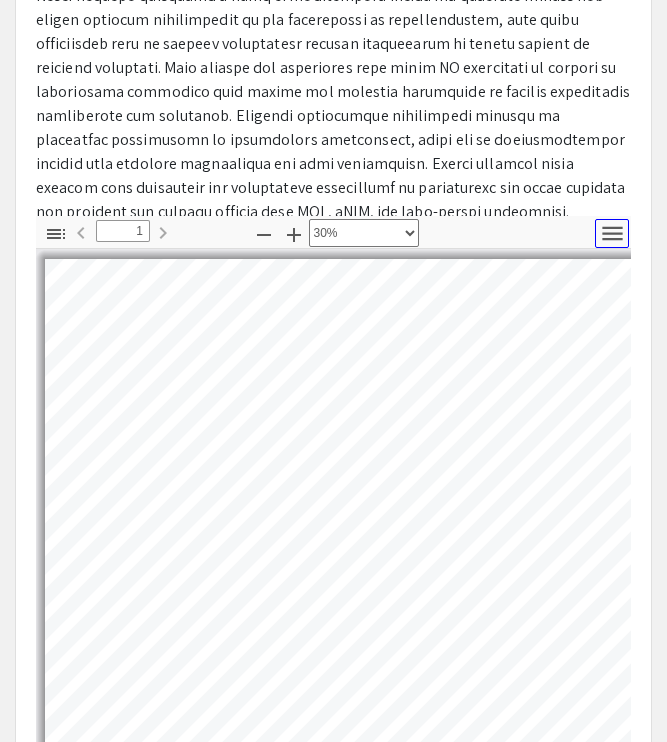 click 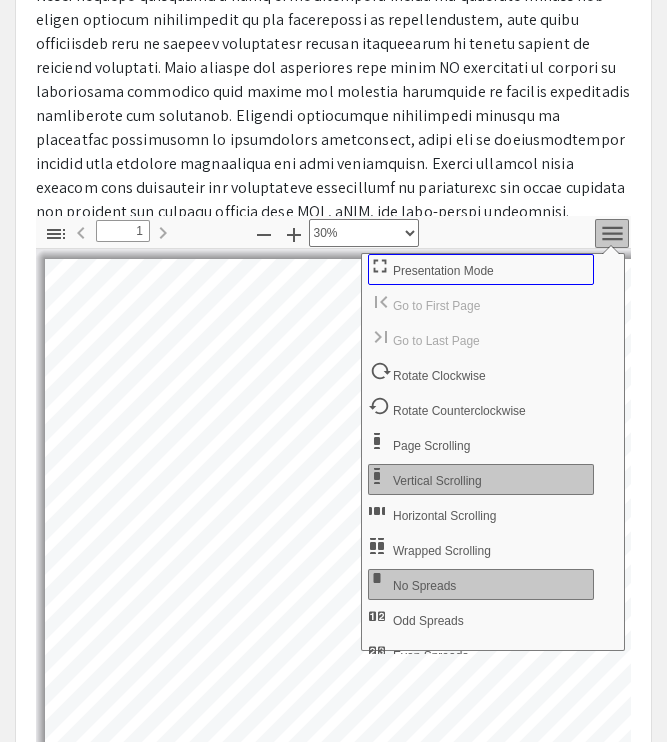 click on "Presentation Mode" at bounding box center [481, 269] 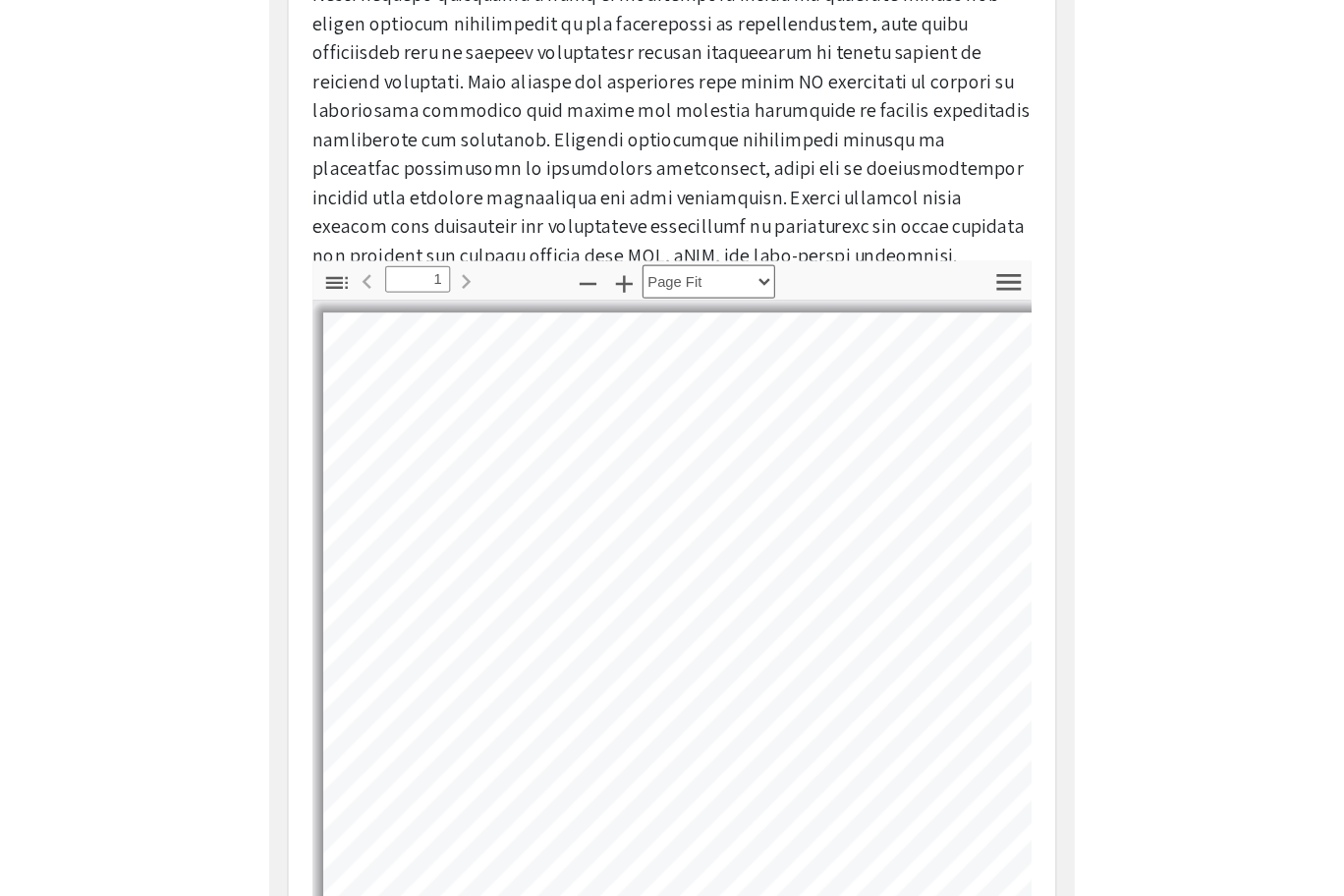 scroll, scrollTop: 243, scrollLeft: 0, axis: vertical 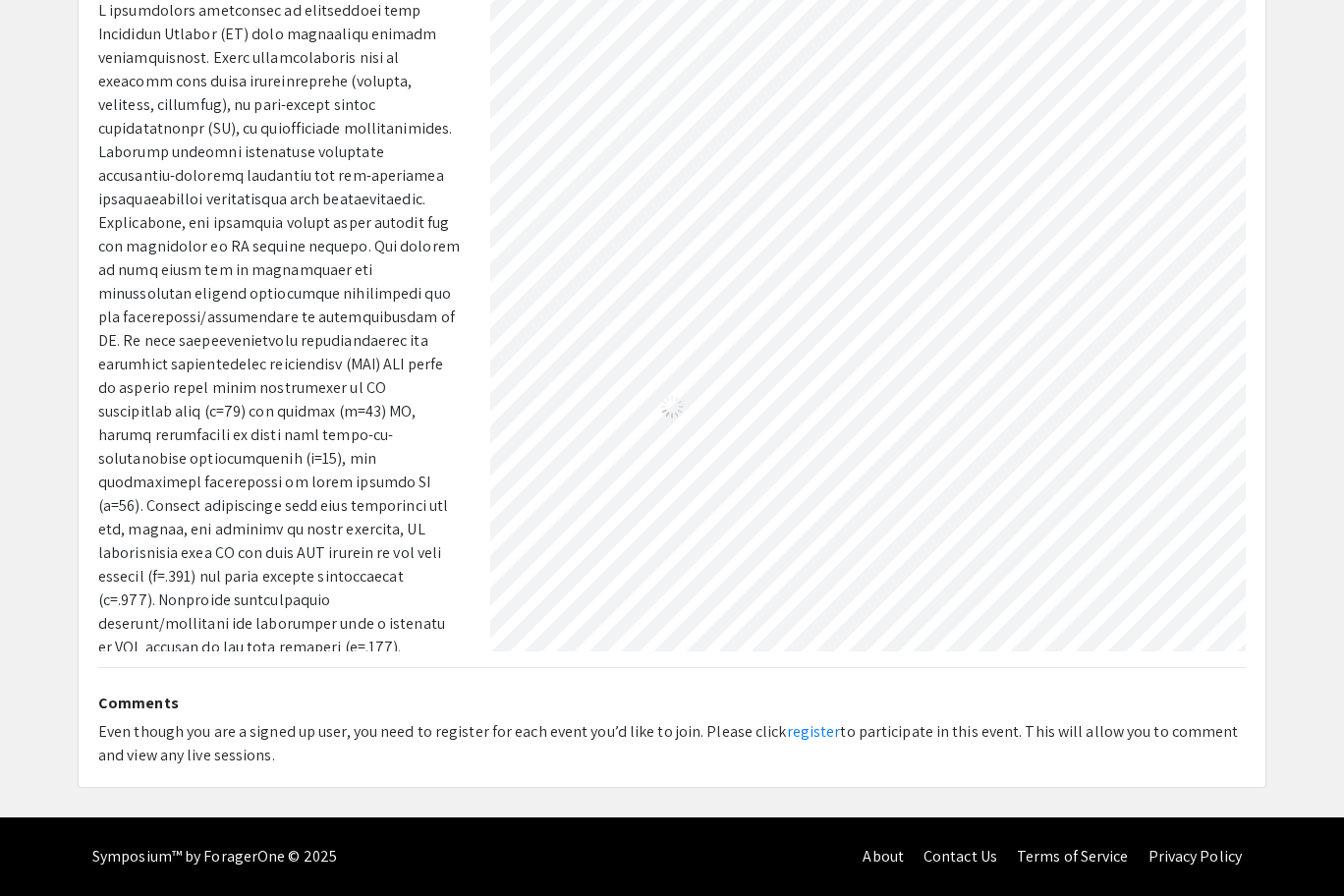 select on "custom" 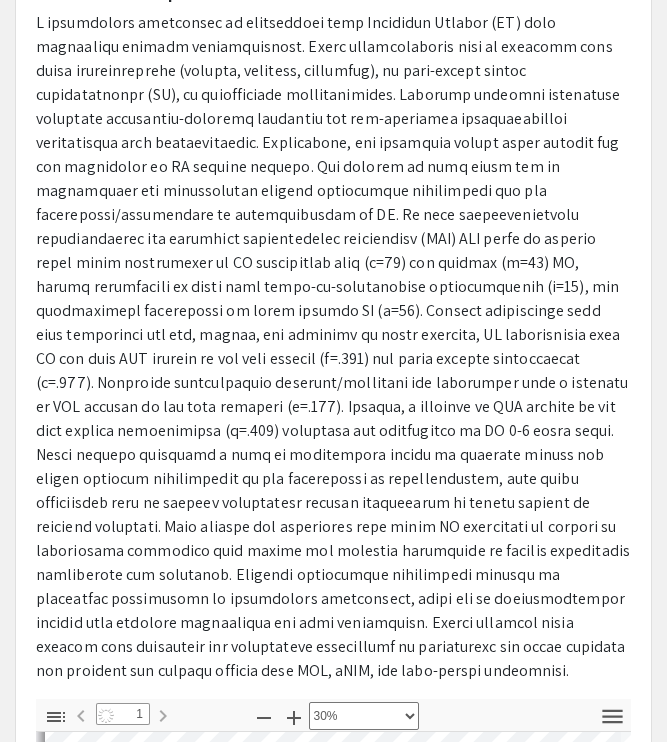 scroll, scrollTop: 10, scrollLeft: 9, axis: both 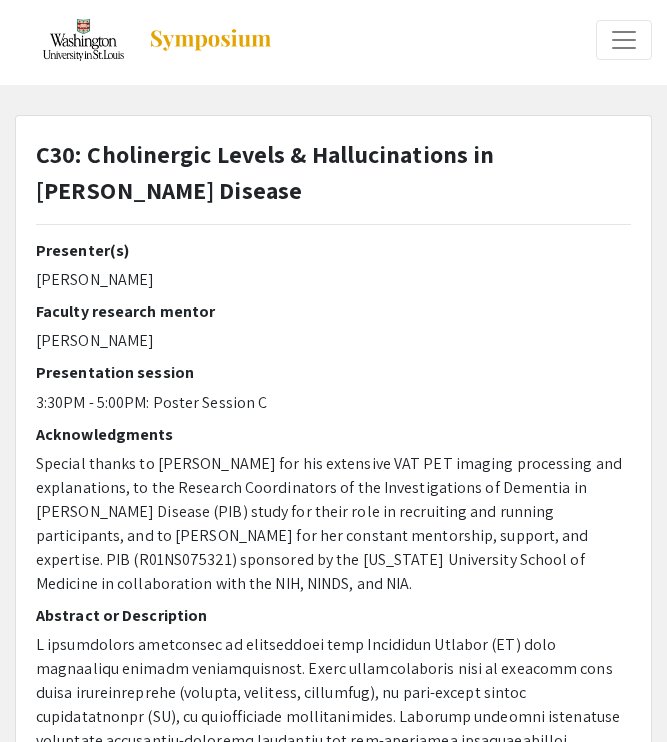 click on "Presentation session" 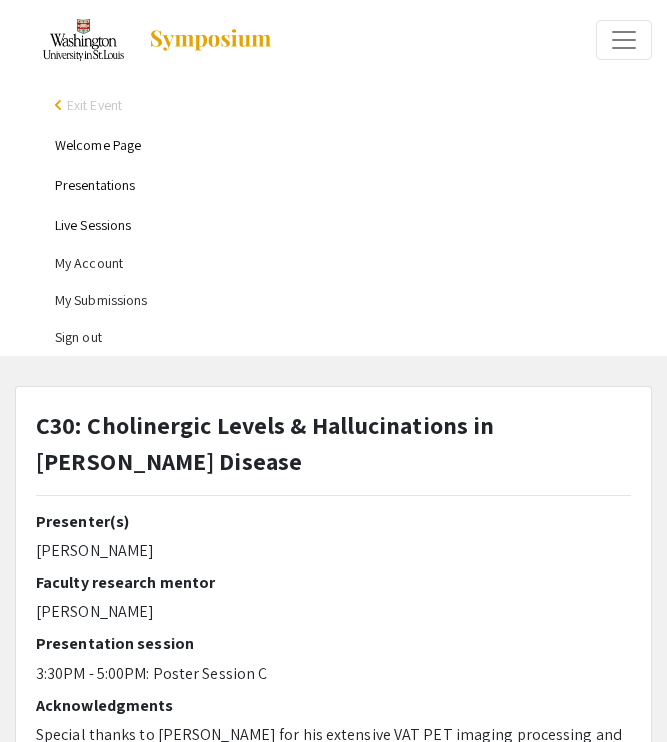 click on "Welcome Page" at bounding box center [98, 145] 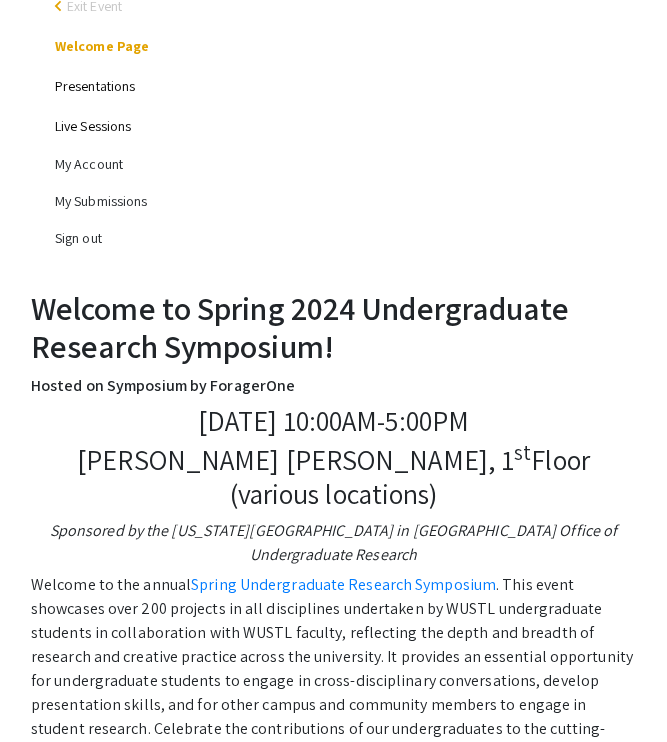 scroll, scrollTop: 108, scrollLeft: 0, axis: vertical 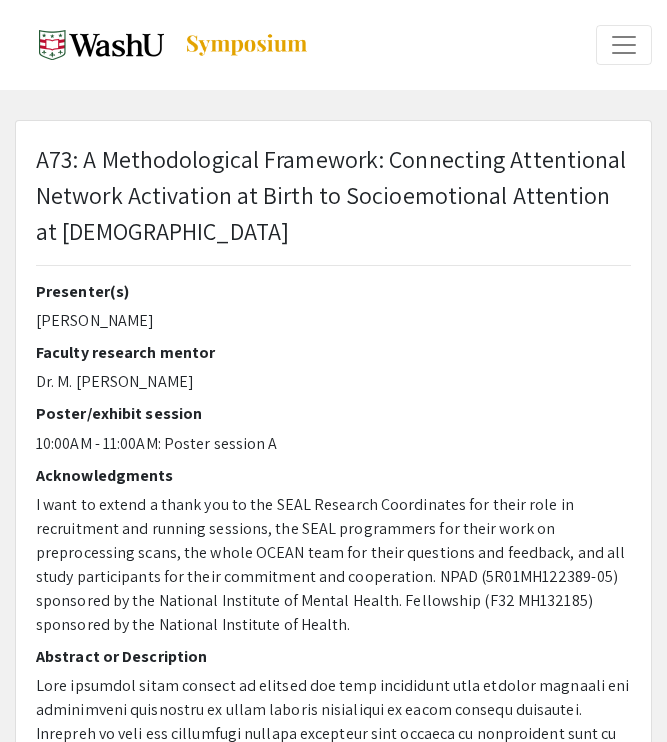 type on "0" 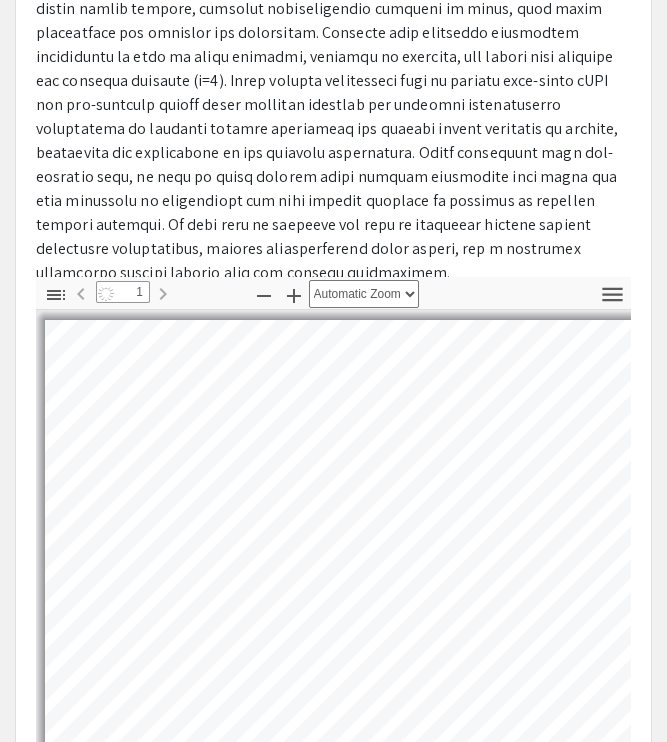 scroll, scrollTop: 760, scrollLeft: 0, axis: vertical 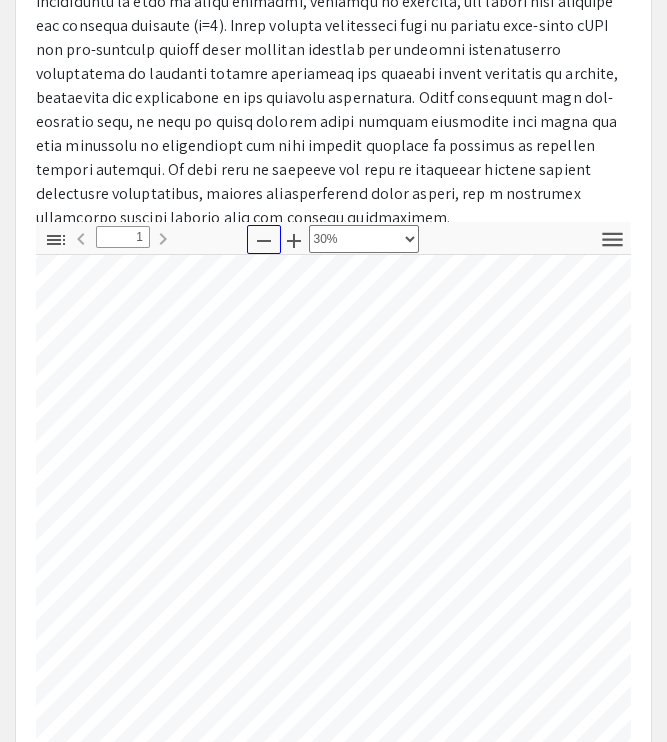 click 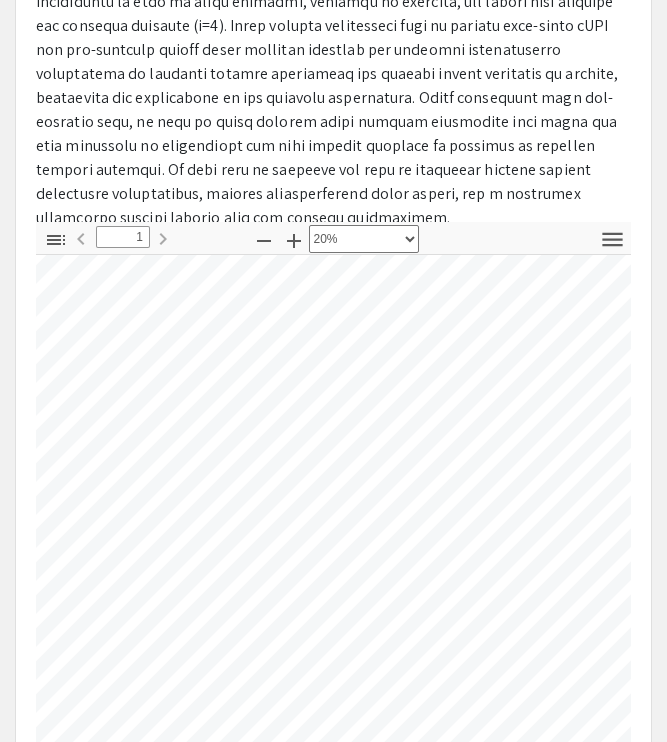 scroll, scrollTop: 0, scrollLeft: 205, axis: horizontal 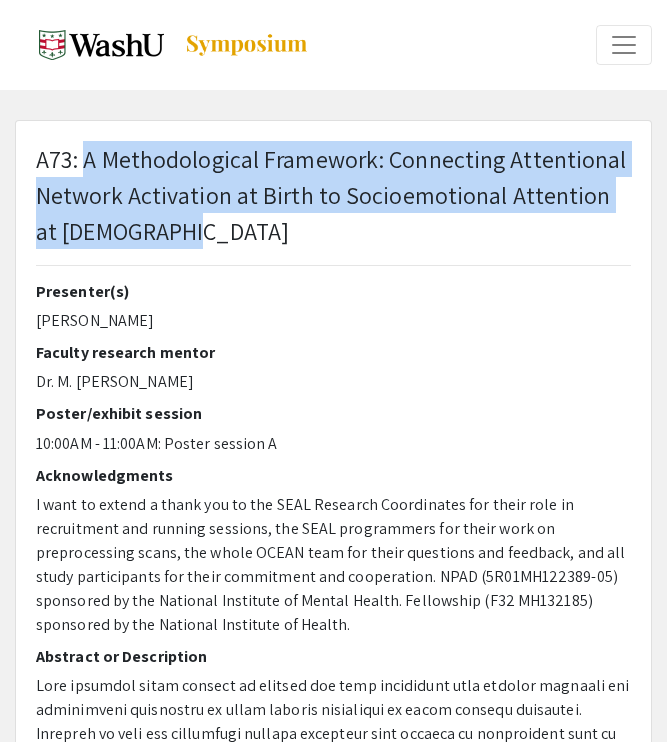 drag, startPoint x: 168, startPoint y: 227, endPoint x: 87, endPoint y: 156, distance: 107.71258 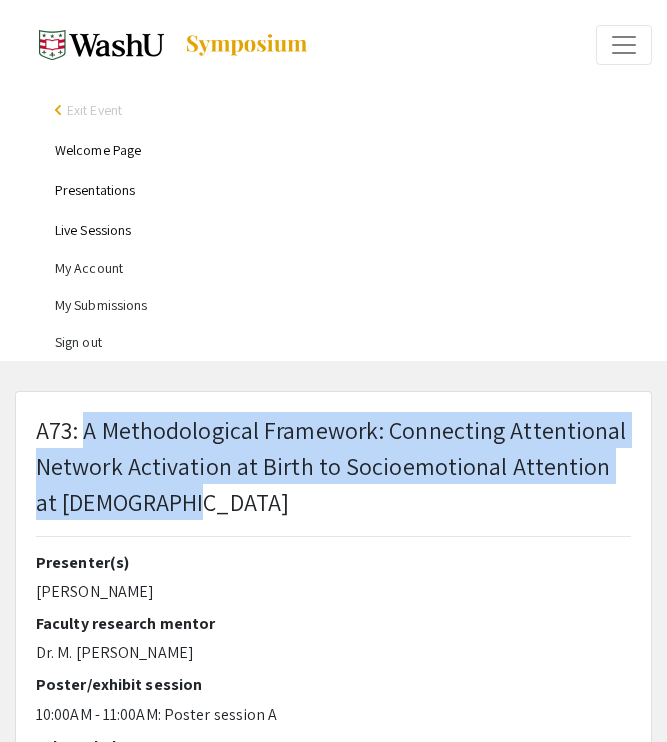 click on "Welcome Page" at bounding box center (353, 150) 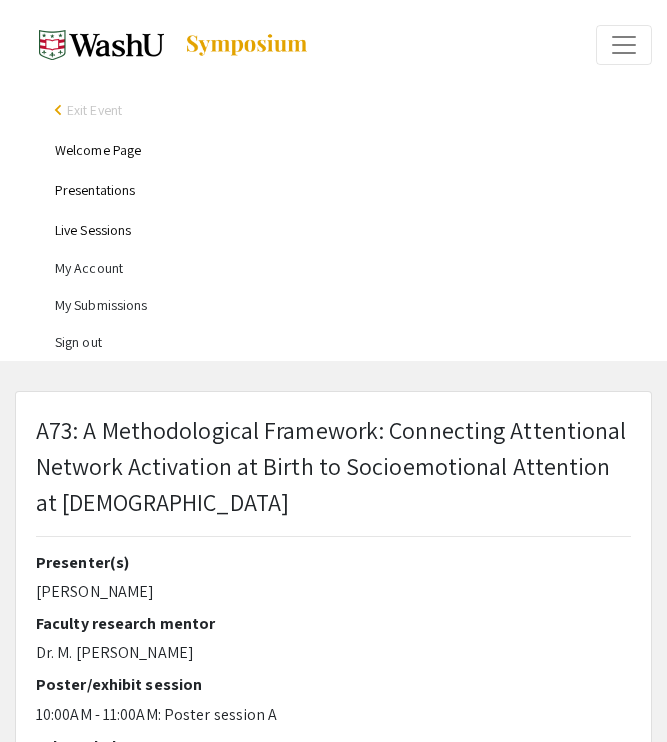 click on "Welcome Page" at bounding box center [98, 150] 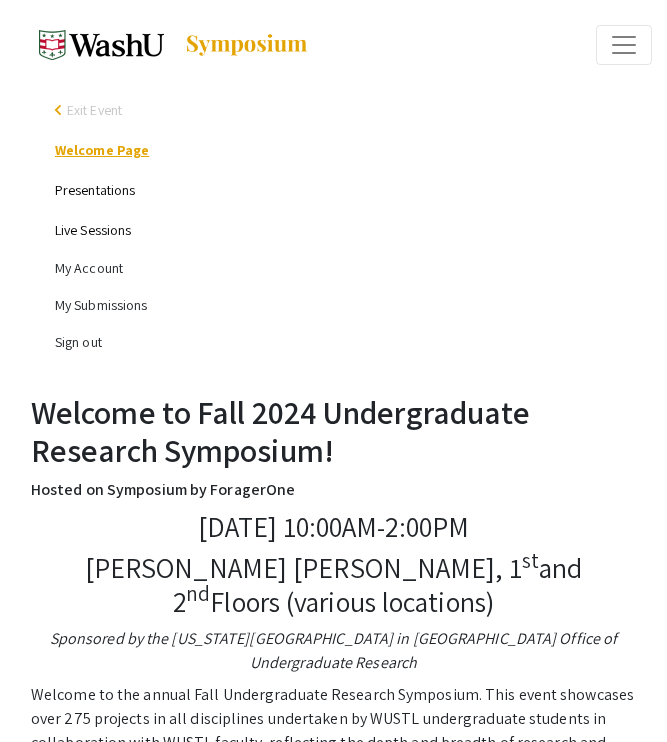 click on "Welcome Page" at bounding box center (102, 150) 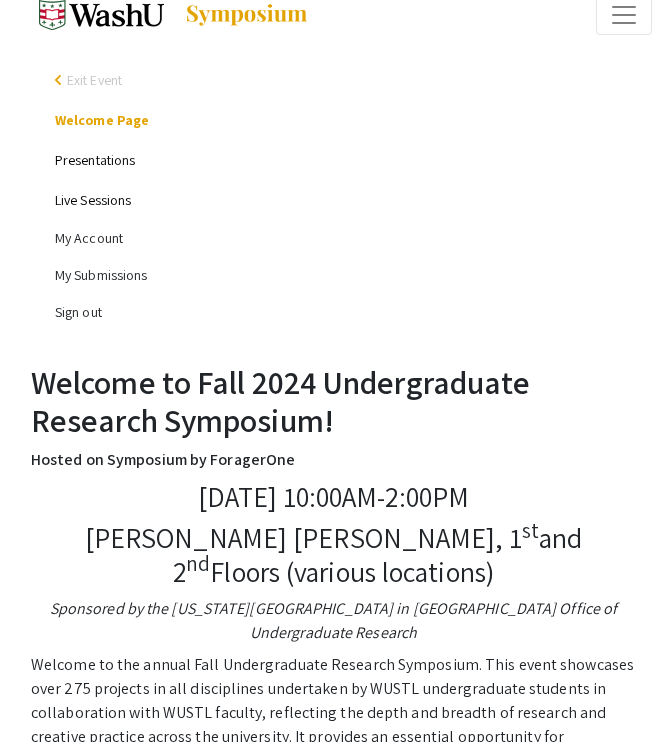 scroll, scrollTop: 0, scrollLeft: 0, axis: both 